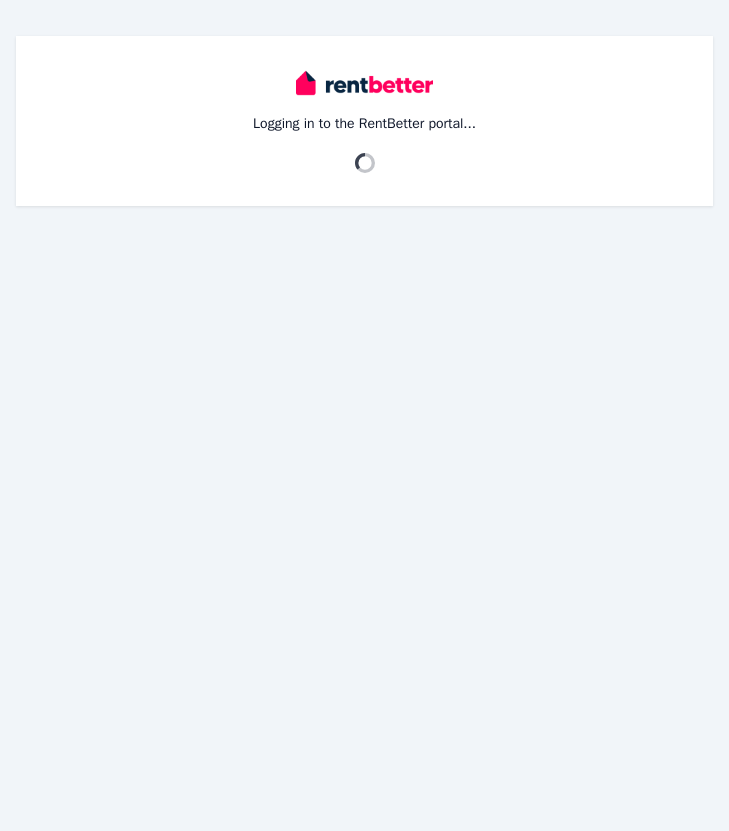 scroll, scrollTop: 0, scrollLeft: 0, axis: both 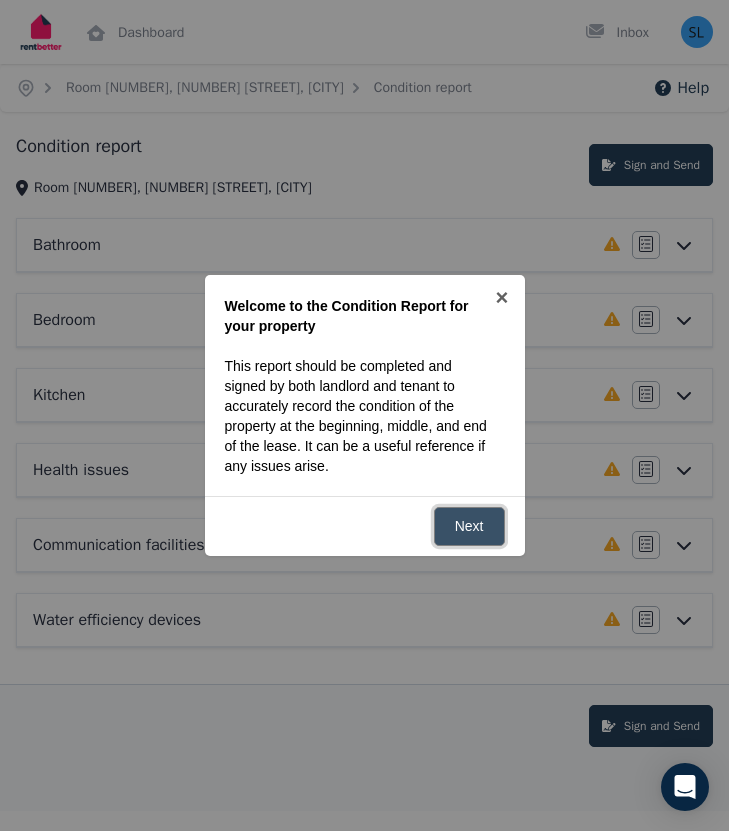 click on "Next" at bounding box center (469, 526) 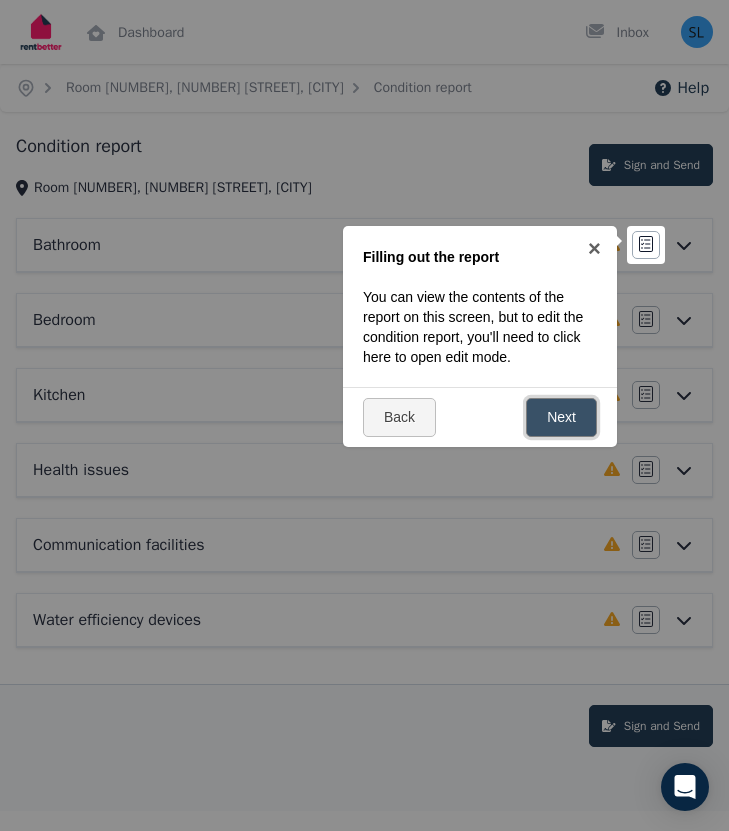 click on "Next" at bounding box center [561, 417] 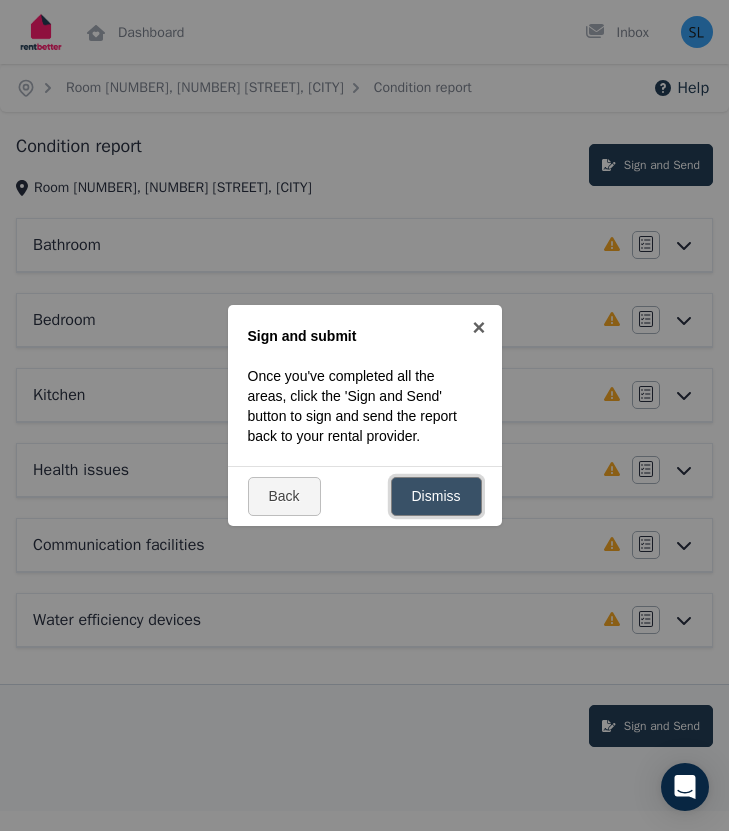 click on "Dismiss" at bounding box center (436, 496) 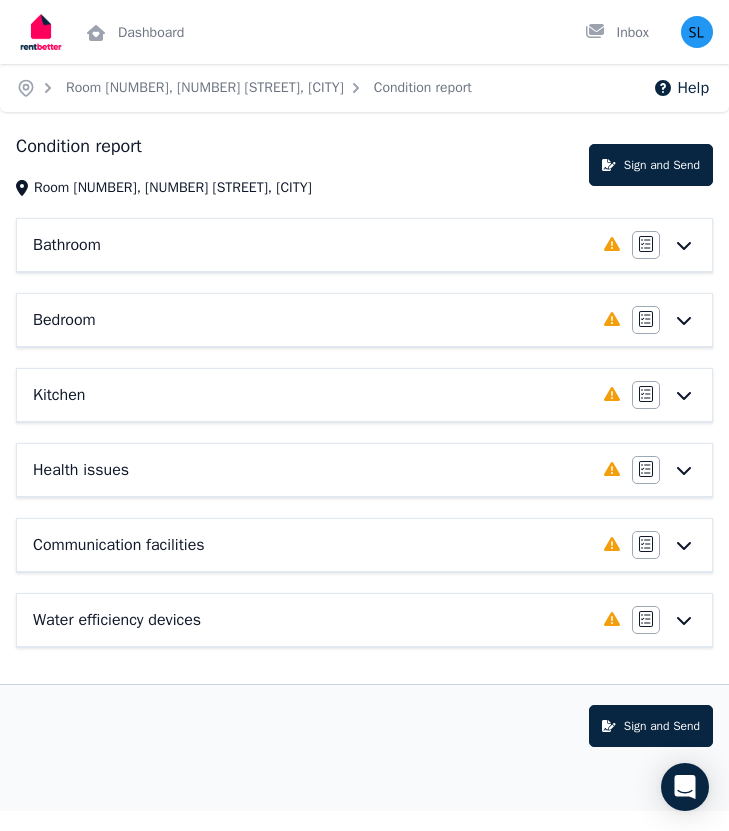 click 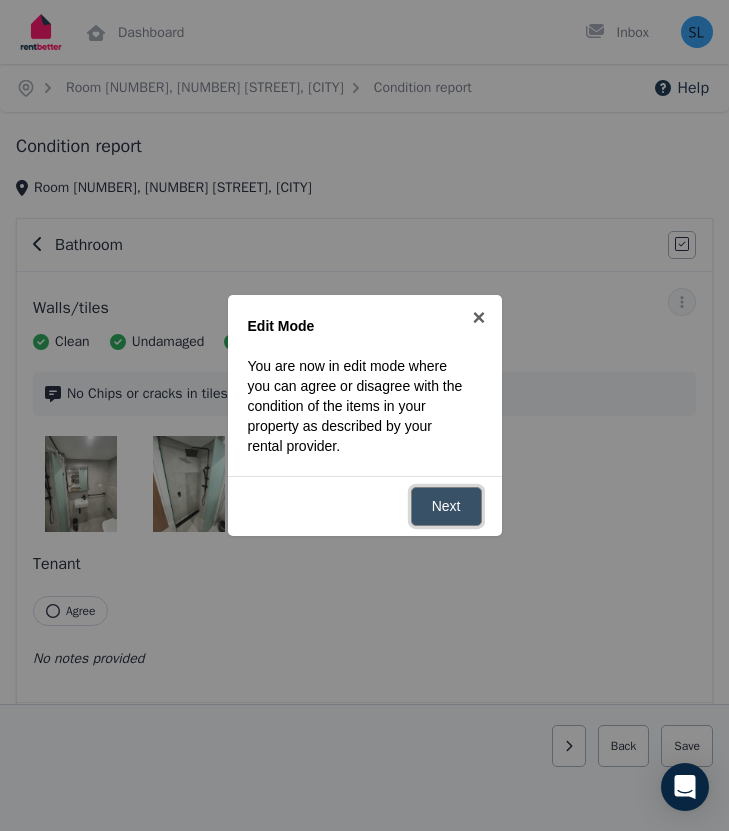 click on "Next" at bounding box center [446, 506] 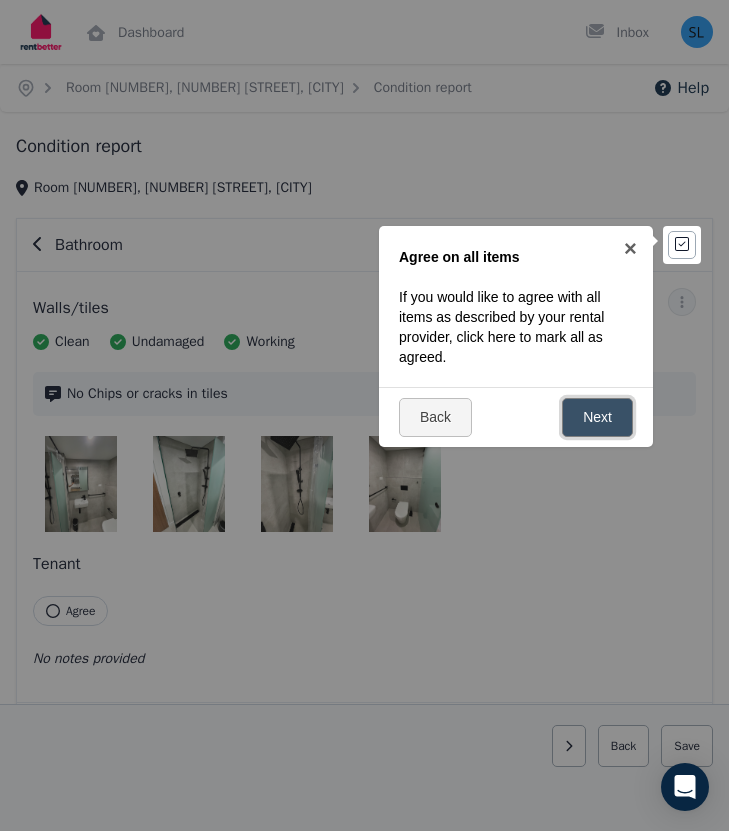 click on "Next" at bounding box center (597, 417) 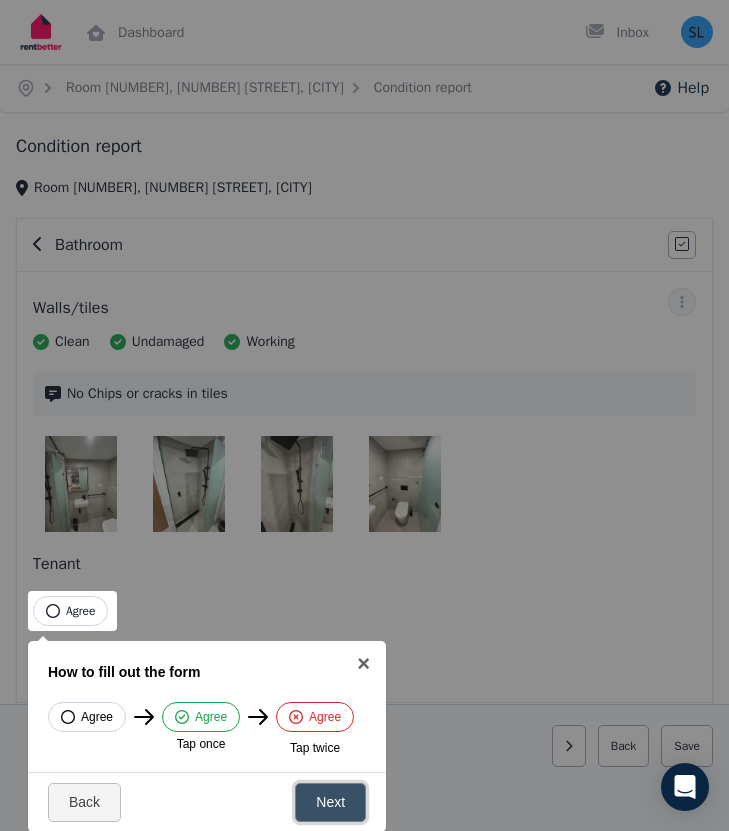 click on "Next" at bounding box center (330, 802) 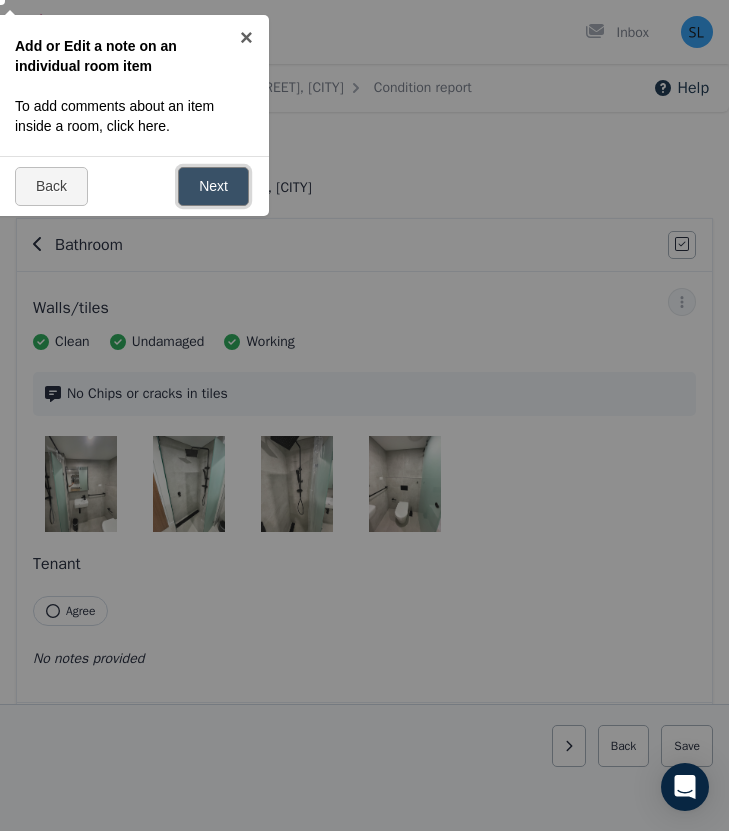 click on "Next" at bounding box center [213, 186] 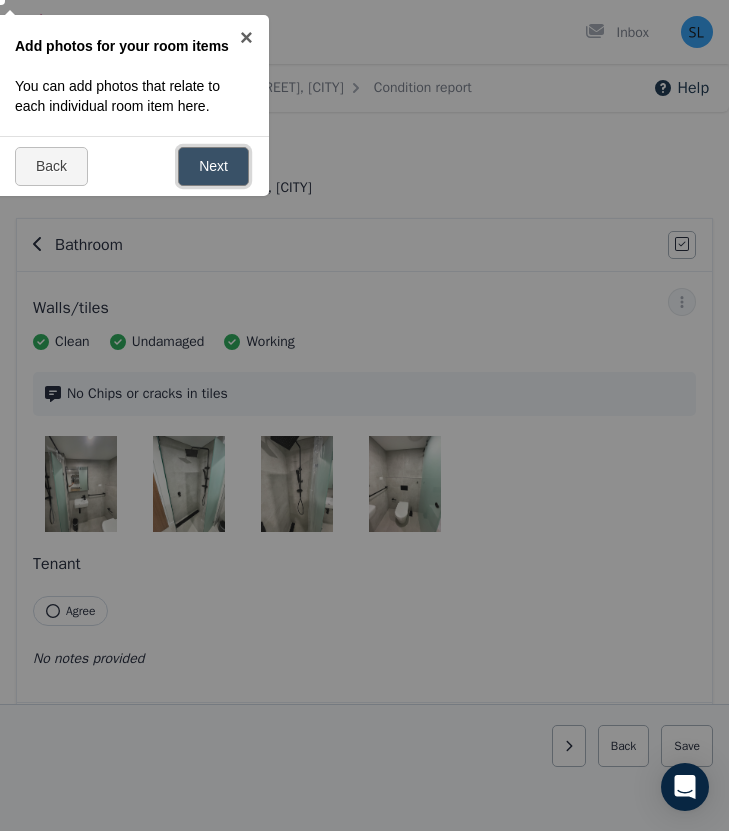 click on "Next" at bounding box center [213, 166] 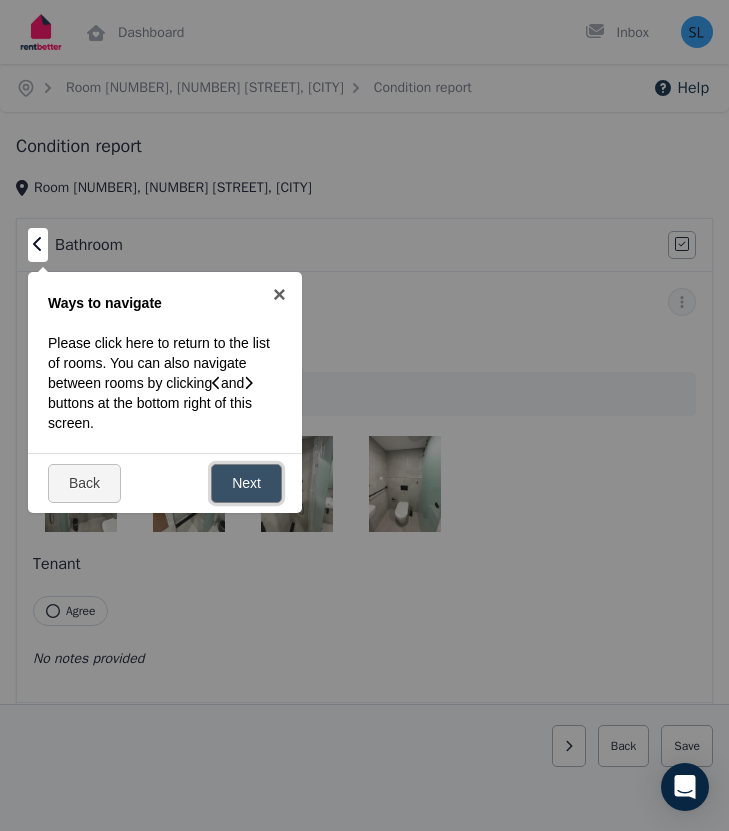 click on "Next" at bounding box center (246, 483) 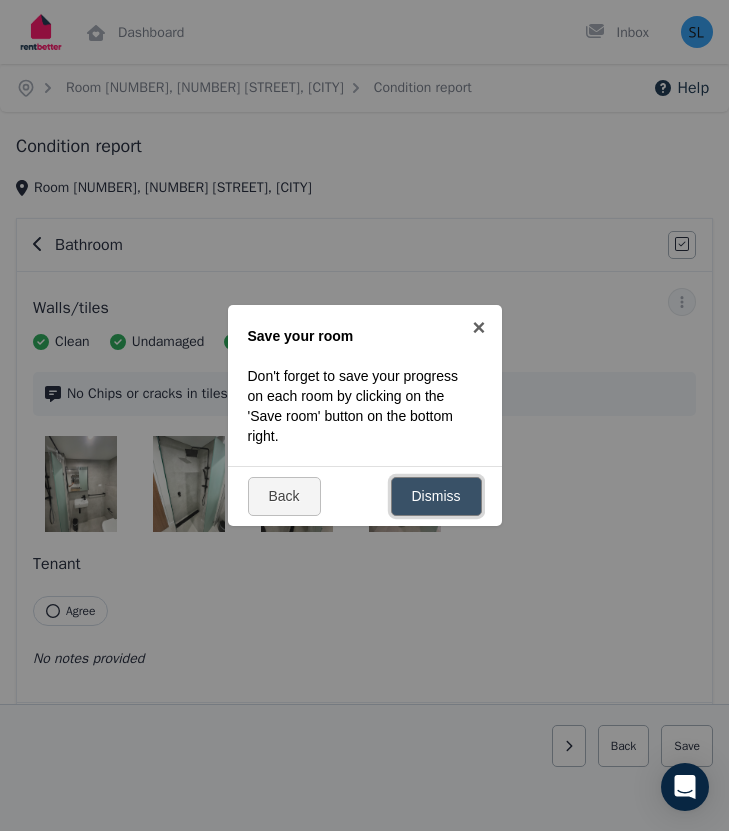 click on "Dismiss" at bounding box center (436, 496) 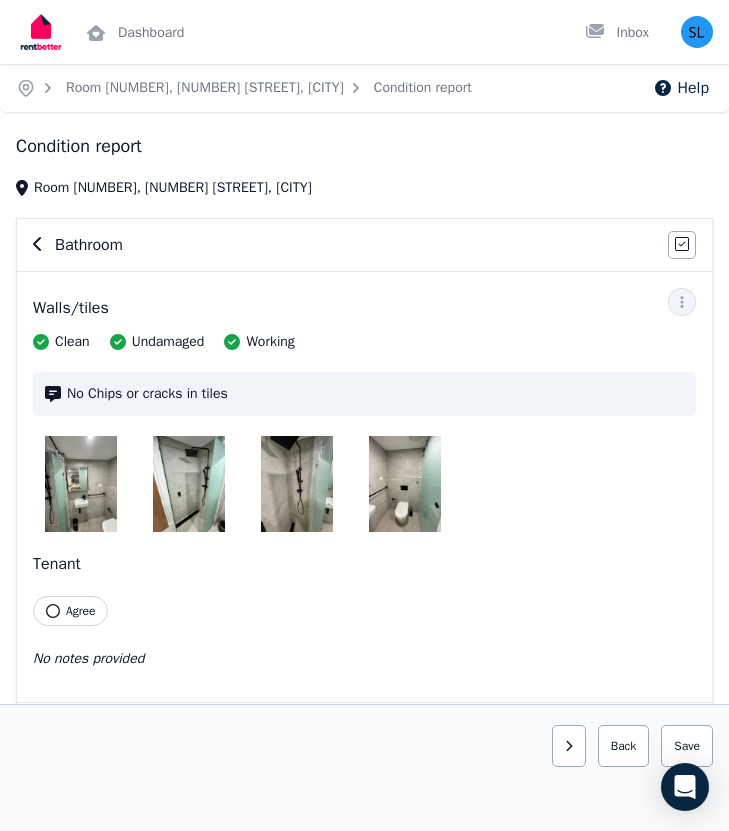 click at bounding box center [81, 484] 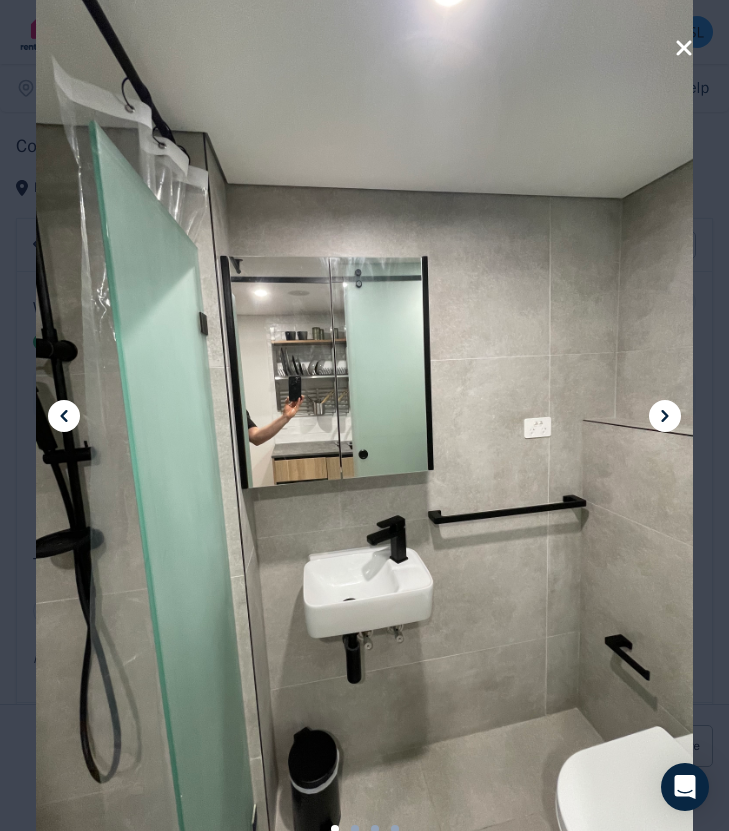 click 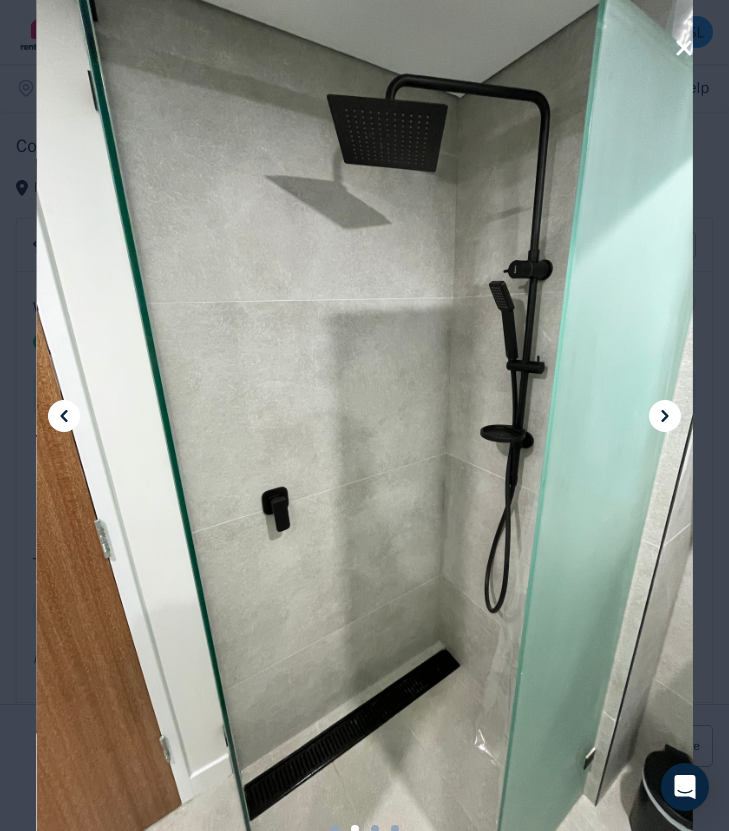 click 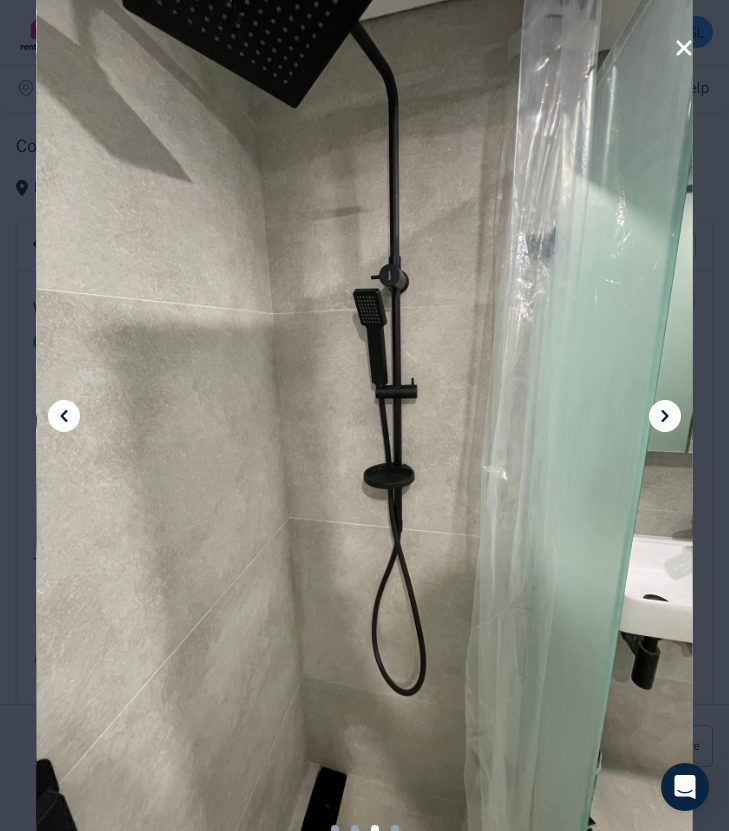 click 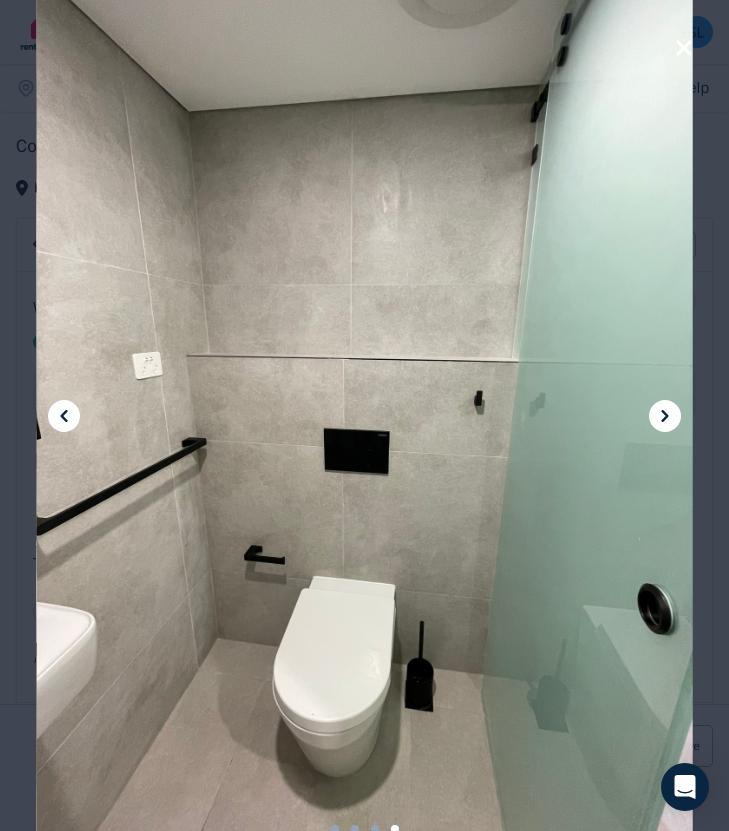 click 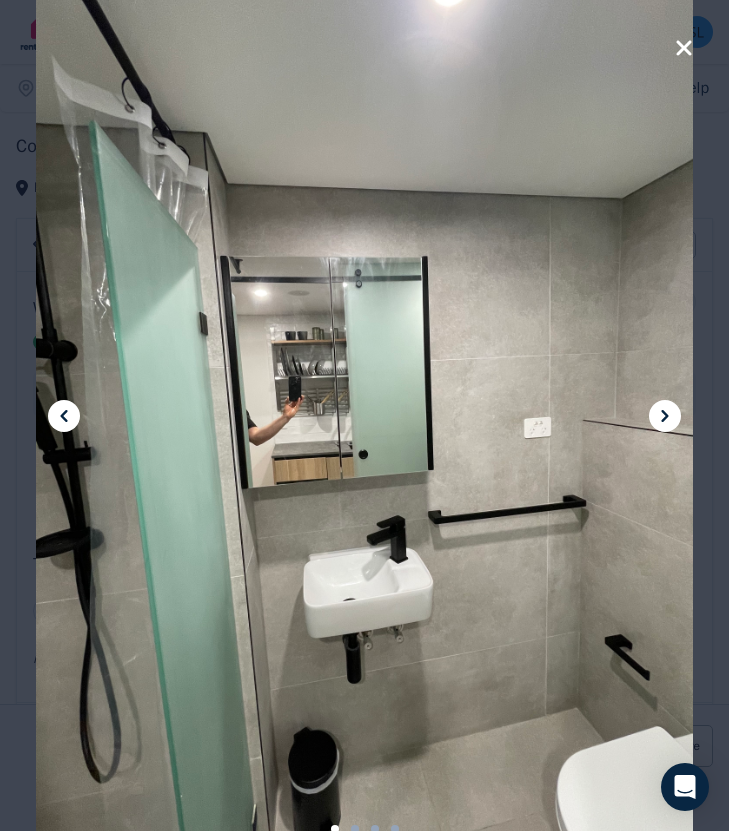 click at bounding box center (665, 416) 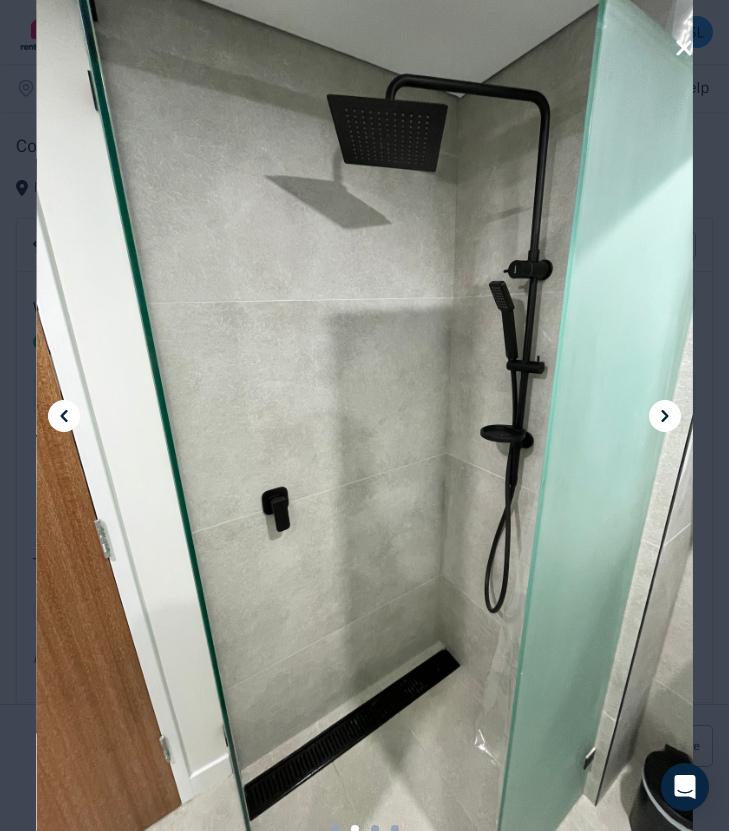 click at bounding box center [665, 416] 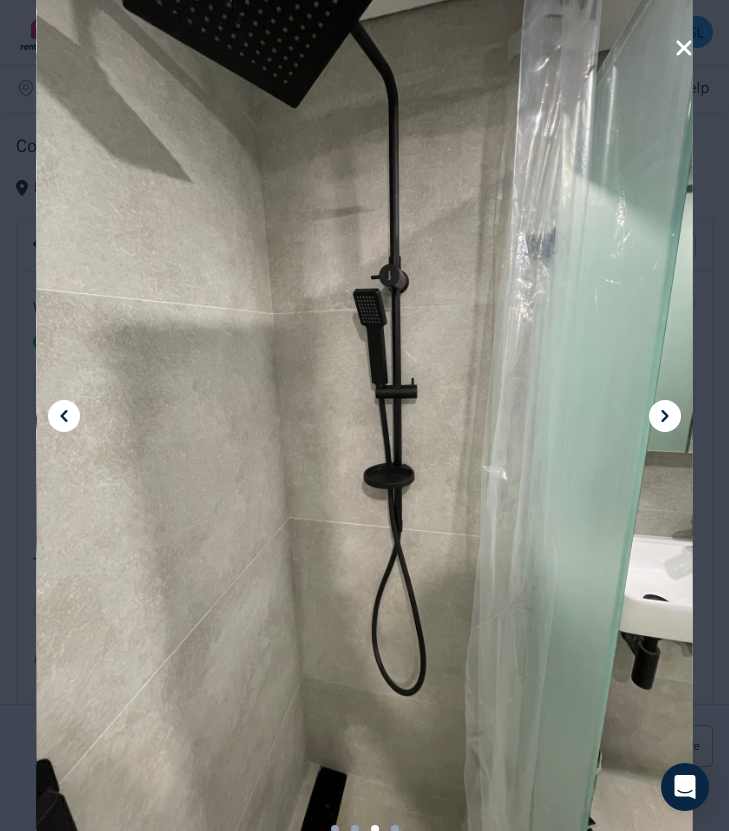 click at bounding box center [665, 416] 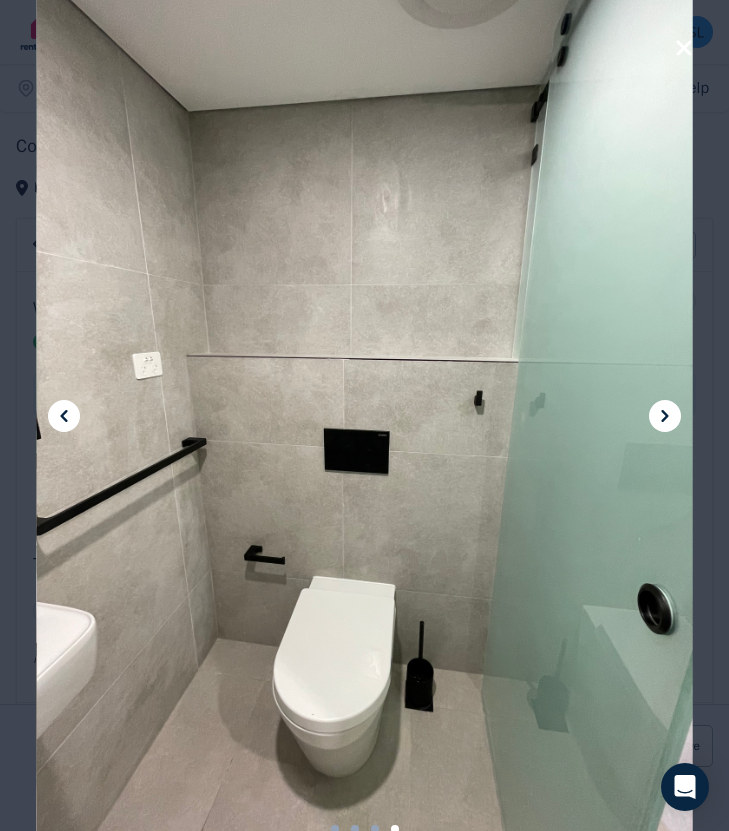 click at bounding box center (665, 416) 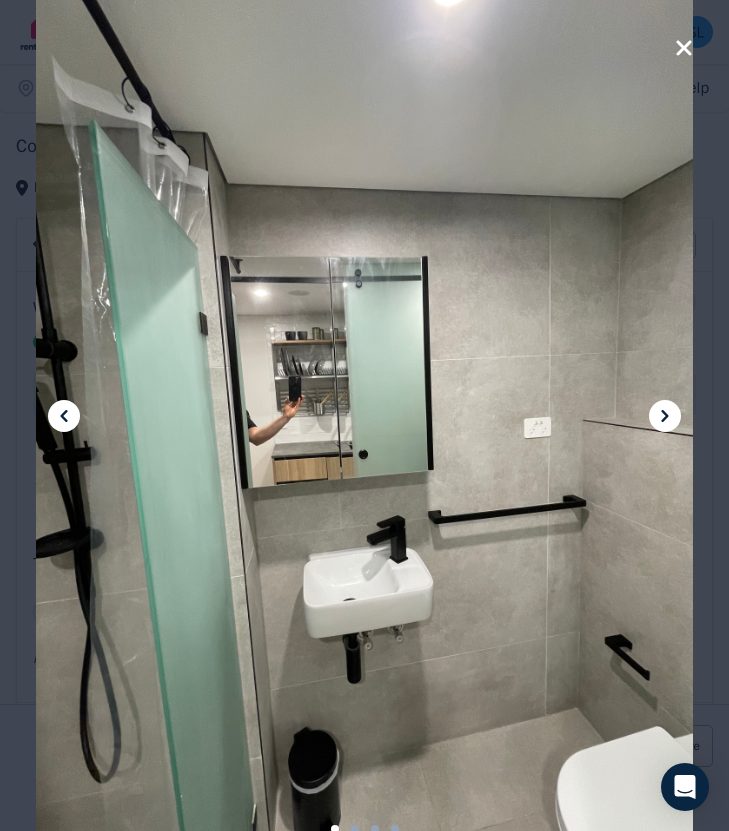 click 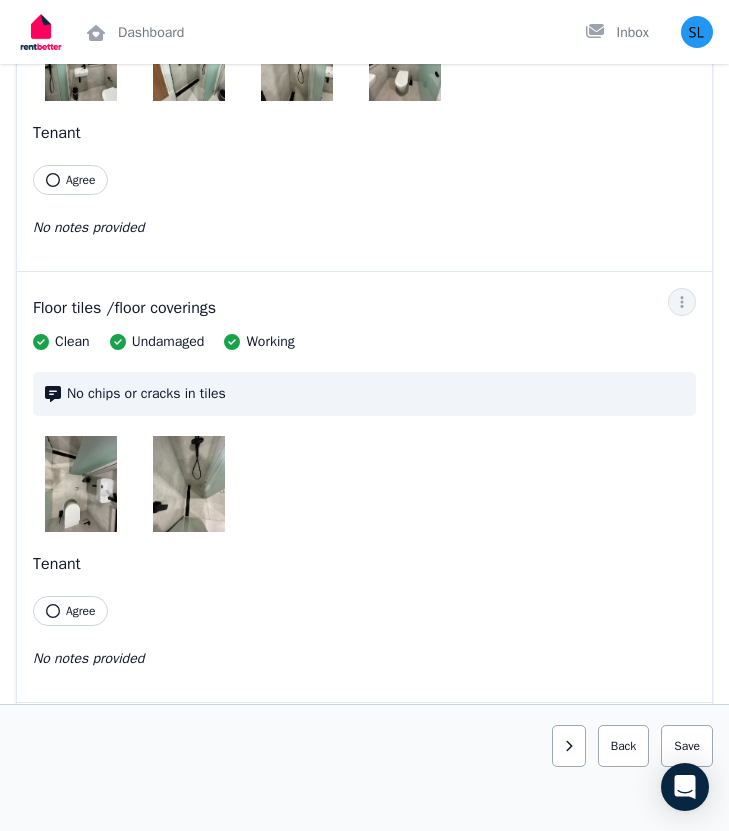 scroll, scrollTop: 433, scrollLeft: 0, axis: vertical 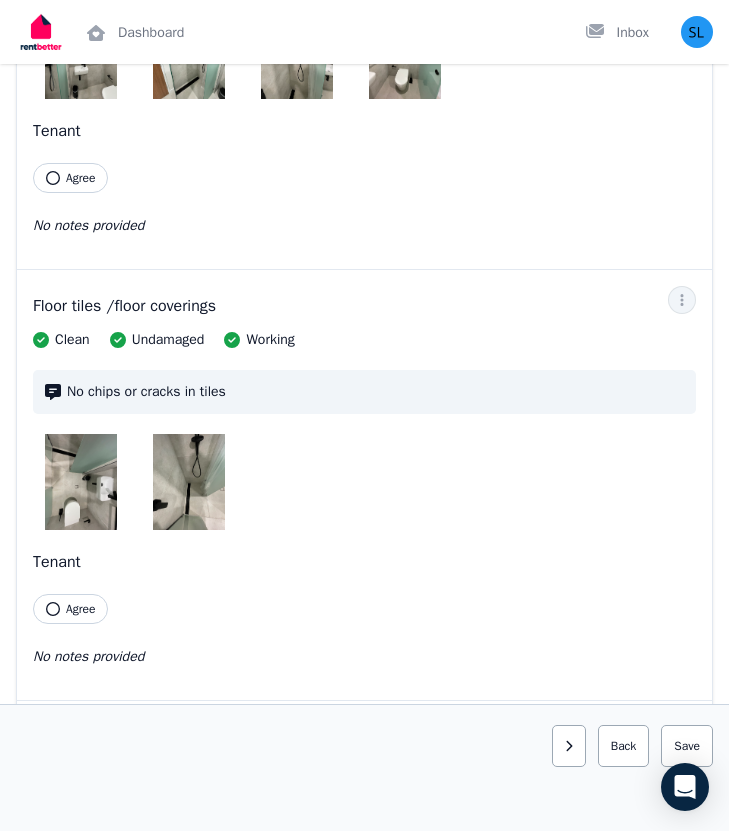 click at bounding box center (81, 482) 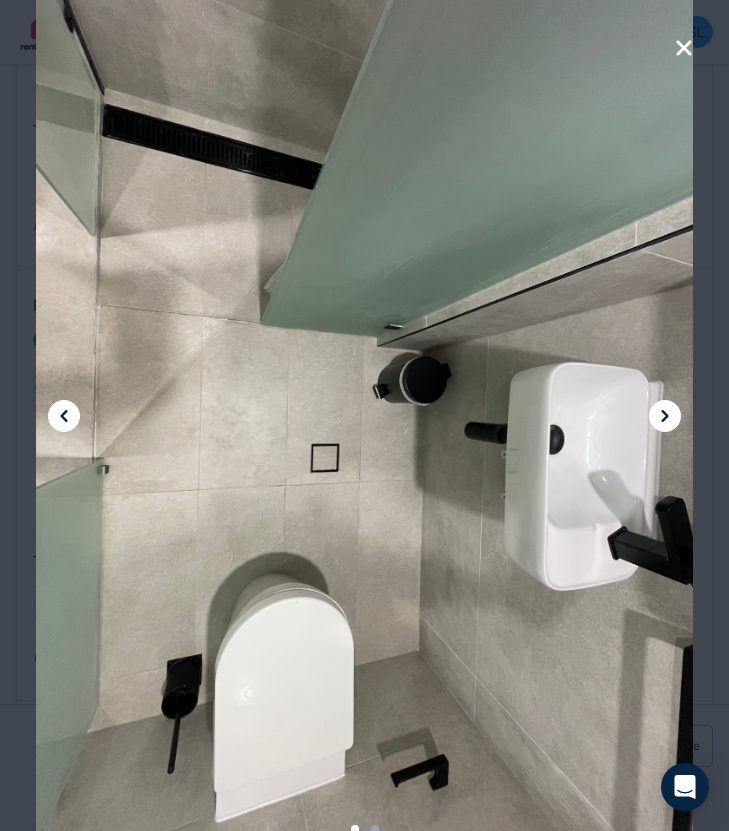 click 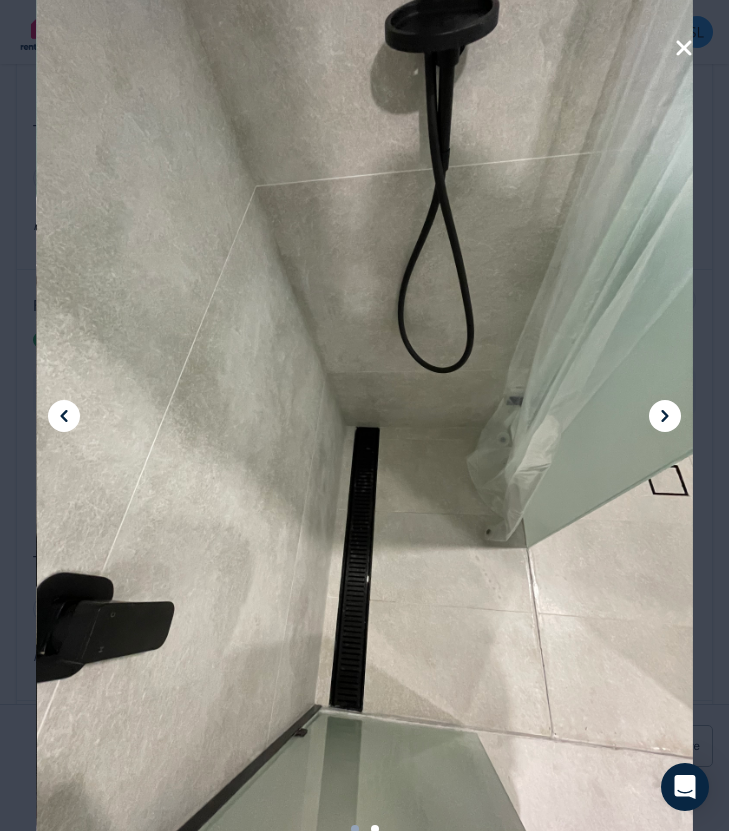 click 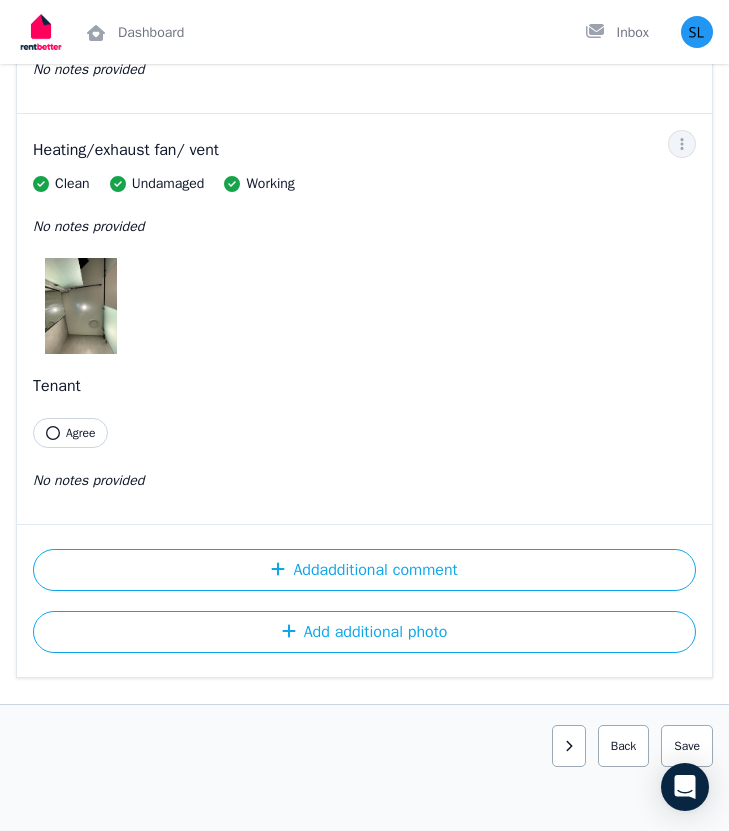 scroll, scrollTop: 4769, scrollLeft: 0, axis: vertical 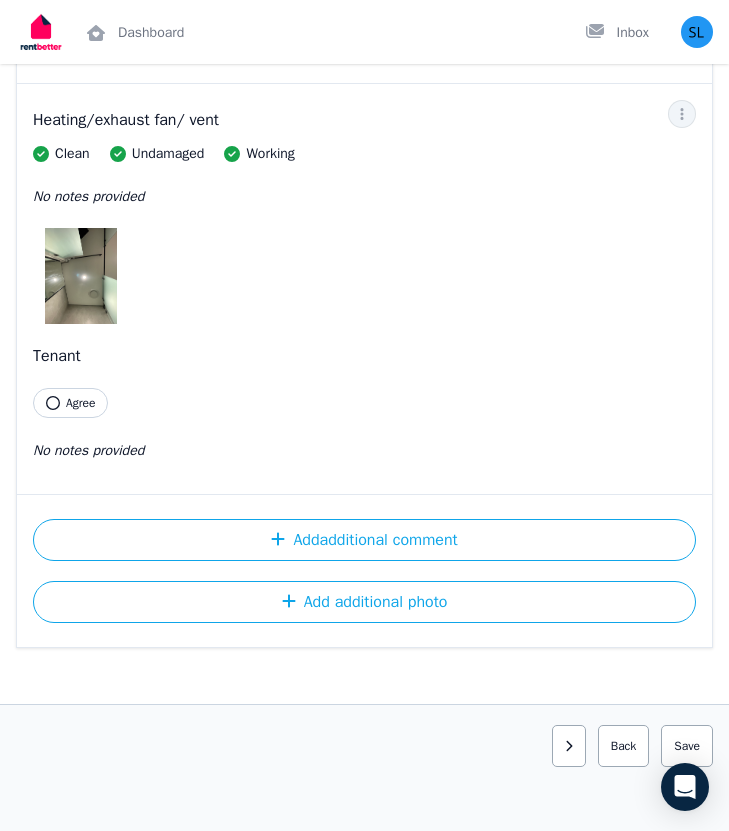 click at bounding box center [81, 276] 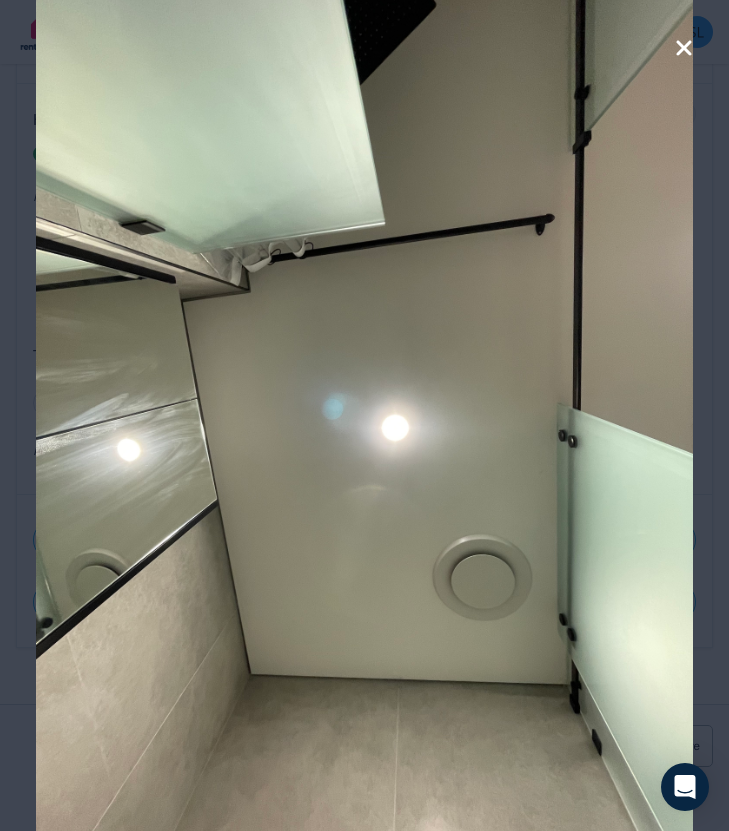click at bounding box center [364, 415] 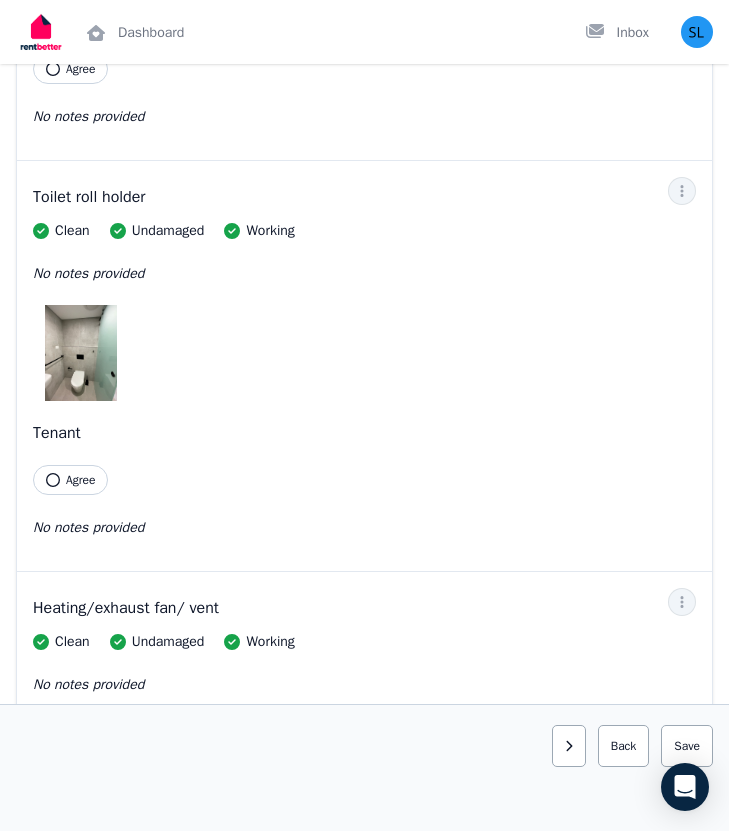 scroll, scrollTop: 4578, scrollLeft: 0, axis: vertical 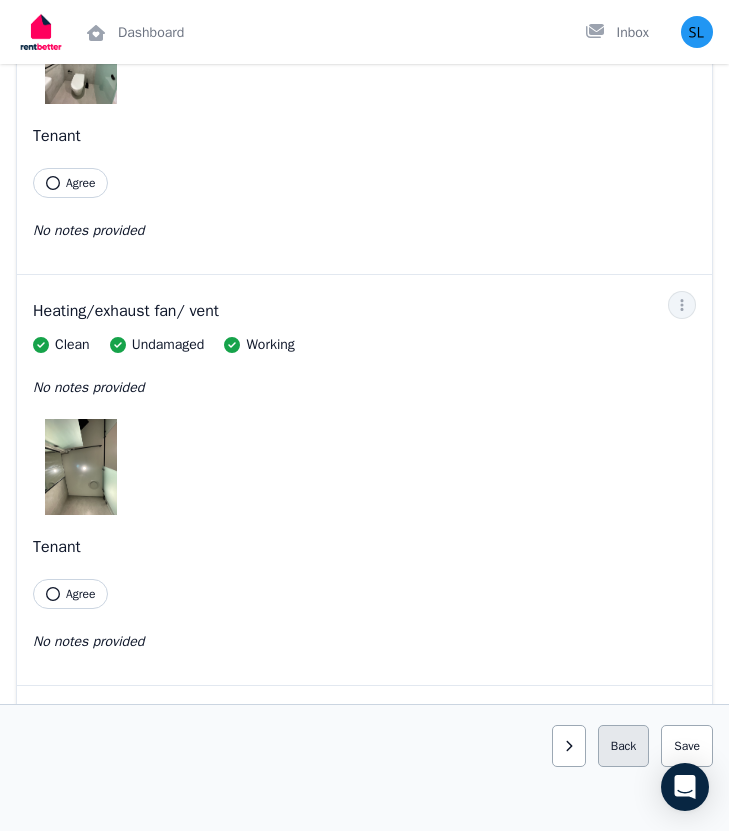 click on "Back" at bounding box center (624, 746) 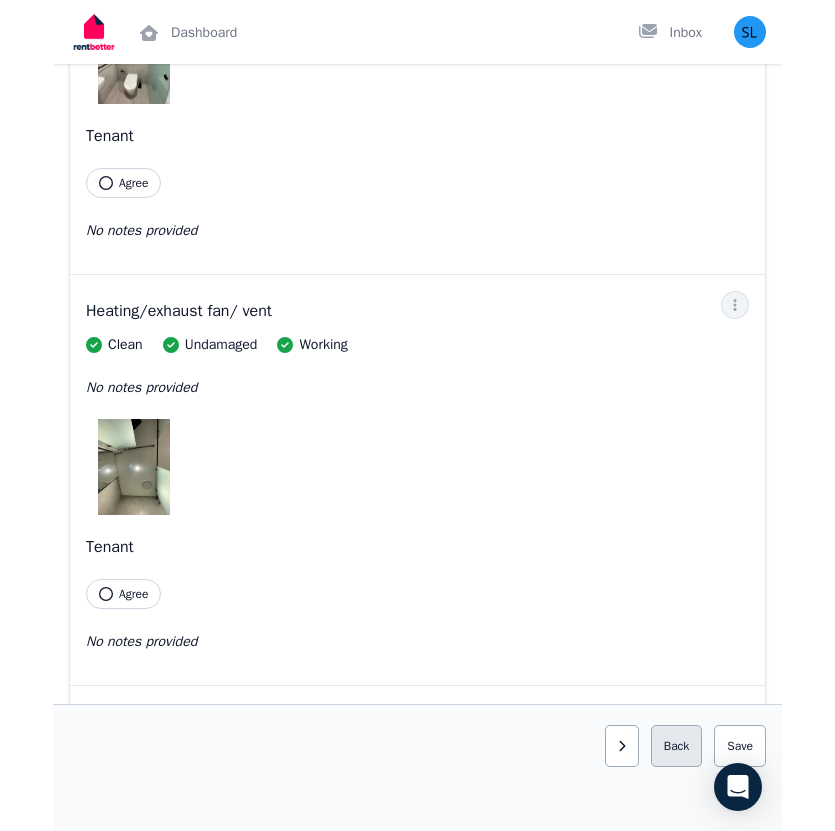 scroll, scrollTop: 0, scrollLeft: 0, axis: both 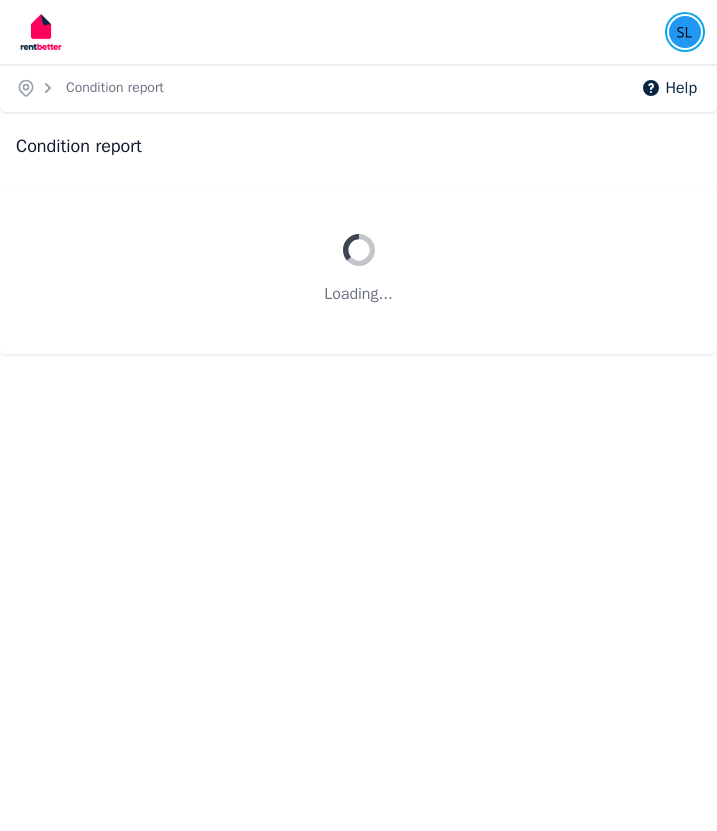 click at bounding box center [685, 32] 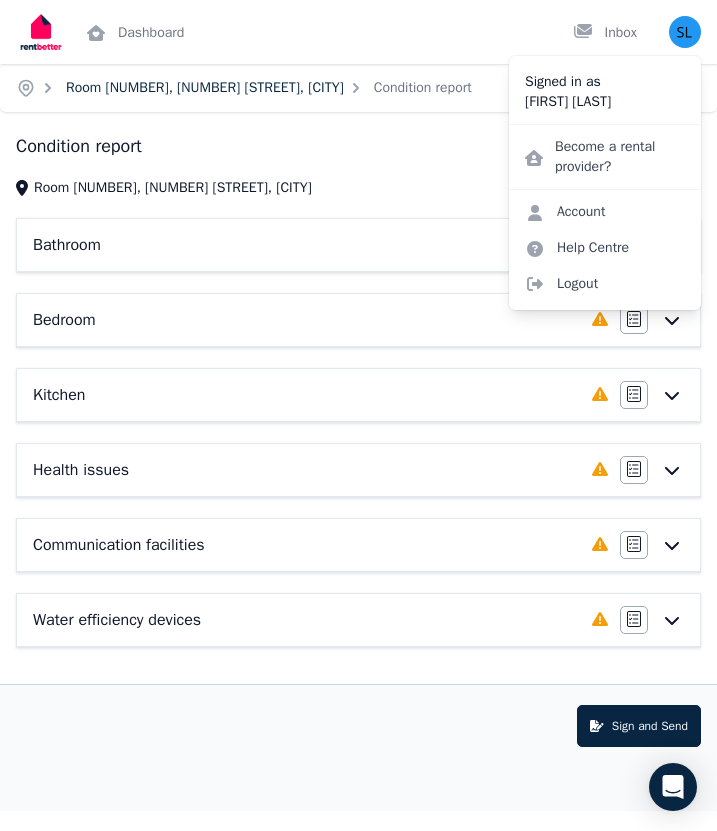 click on "Room [NUMBER], [NUMBER] [STREET], [CITY]" at bounding box center [205, 87] 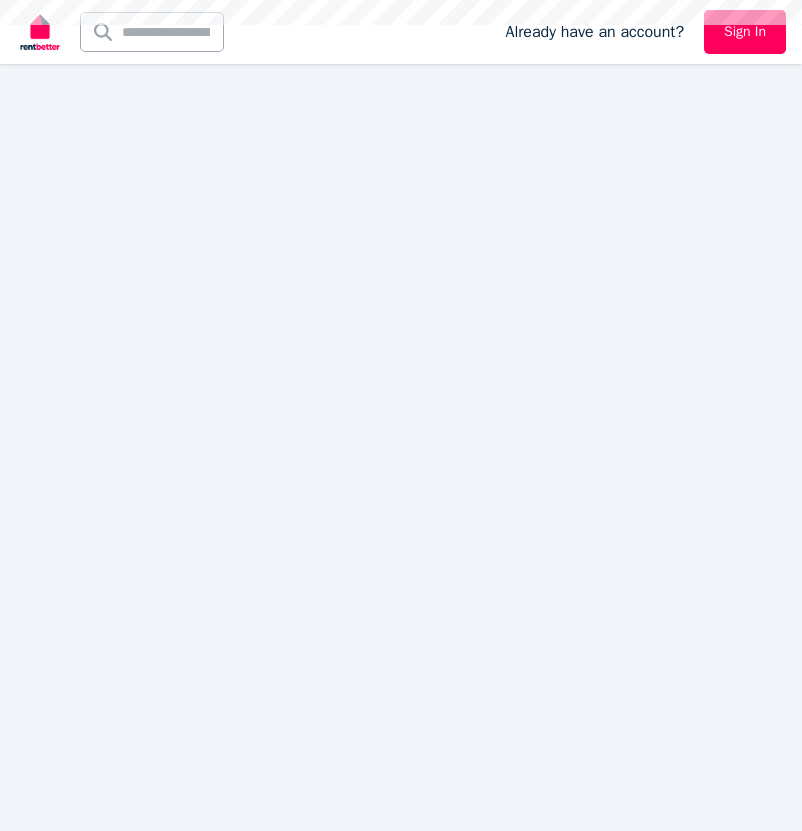 scroll, scrollTop: 0, scrollLeft: 0, axis: both 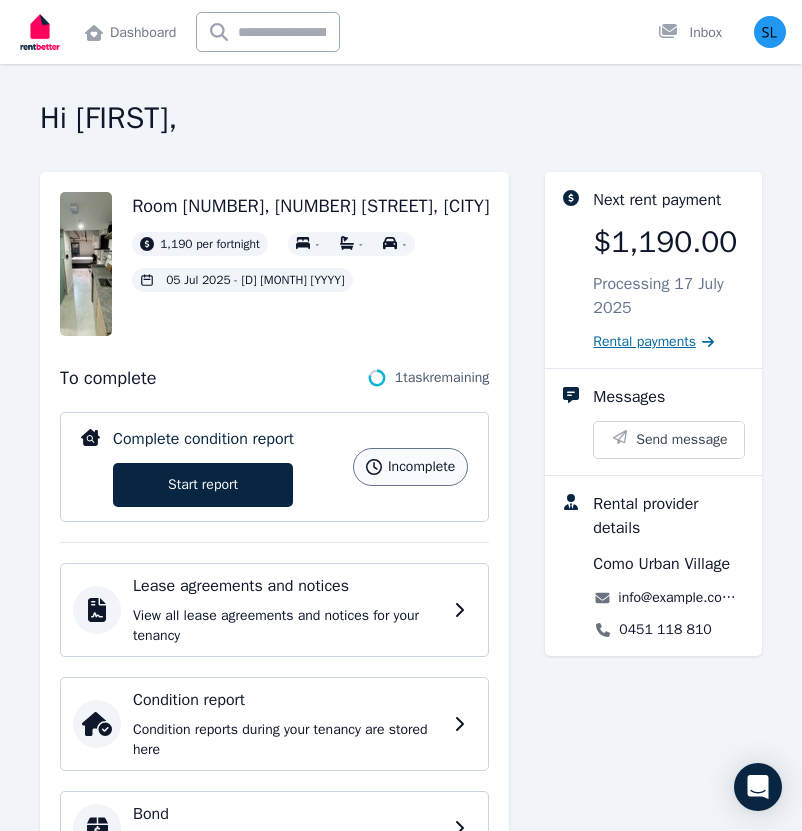 click on "Rental payments" at bounding box center (644, 342) 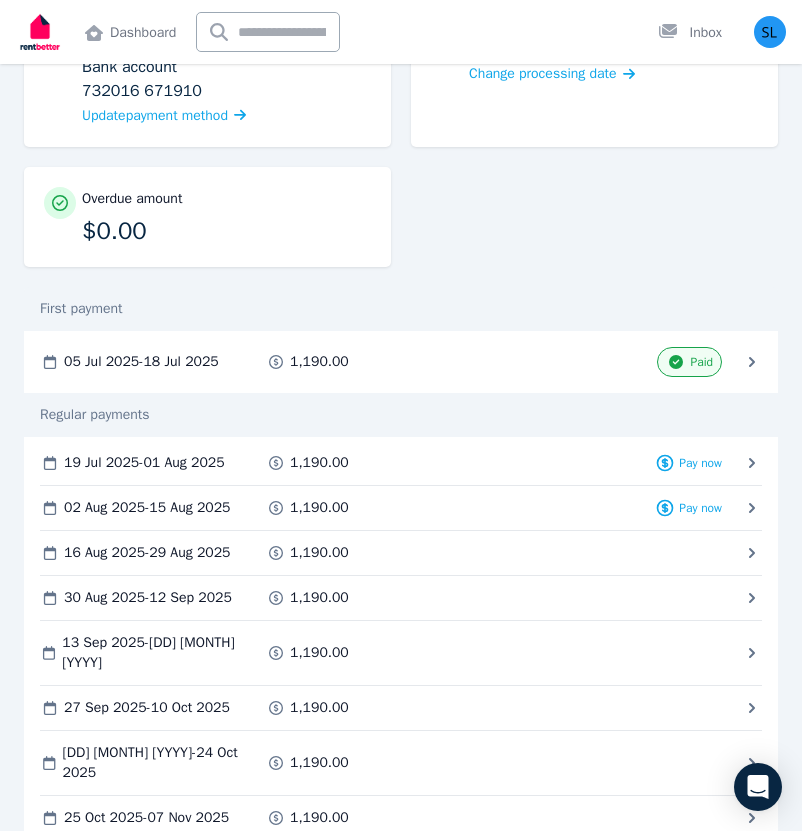 scroll, scrollTop: 294, scrollLeft: 0, axis: vertical 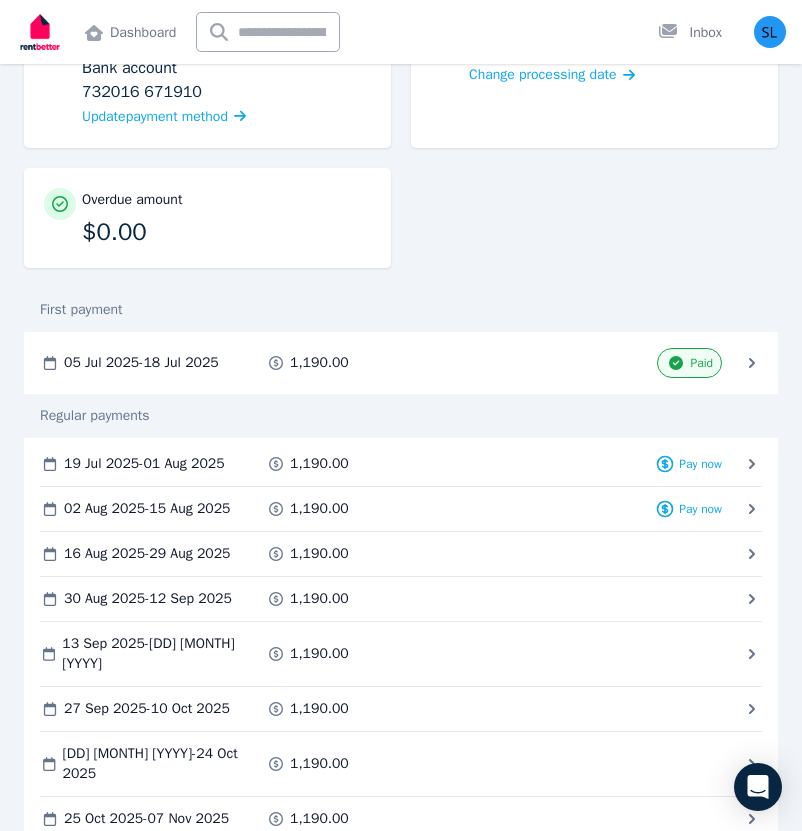click 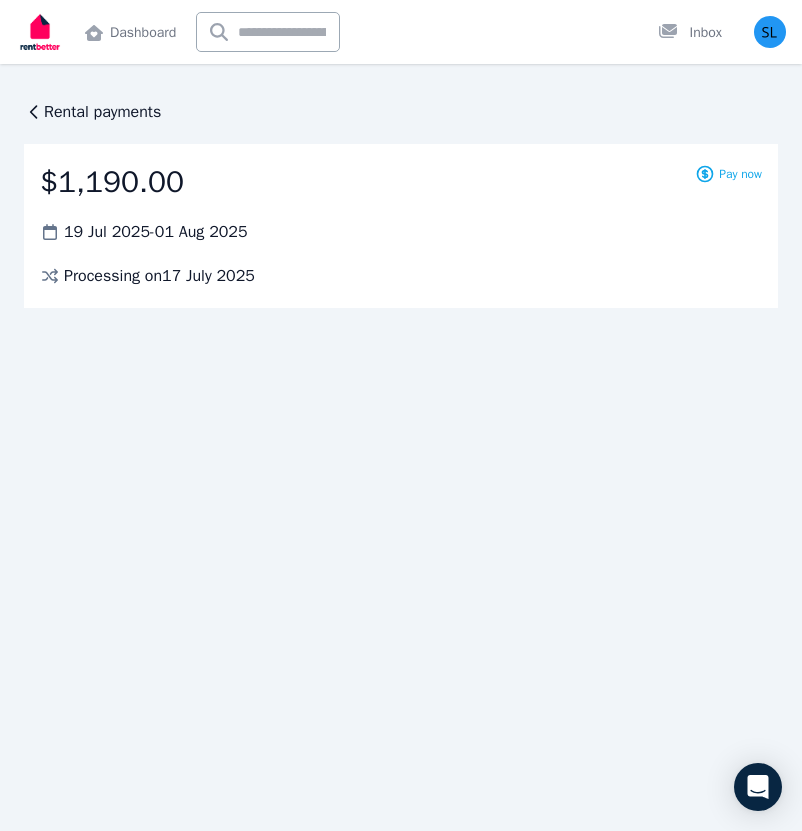 scroll, scrollTop: 0, scrollLeft: 0, axis: both 